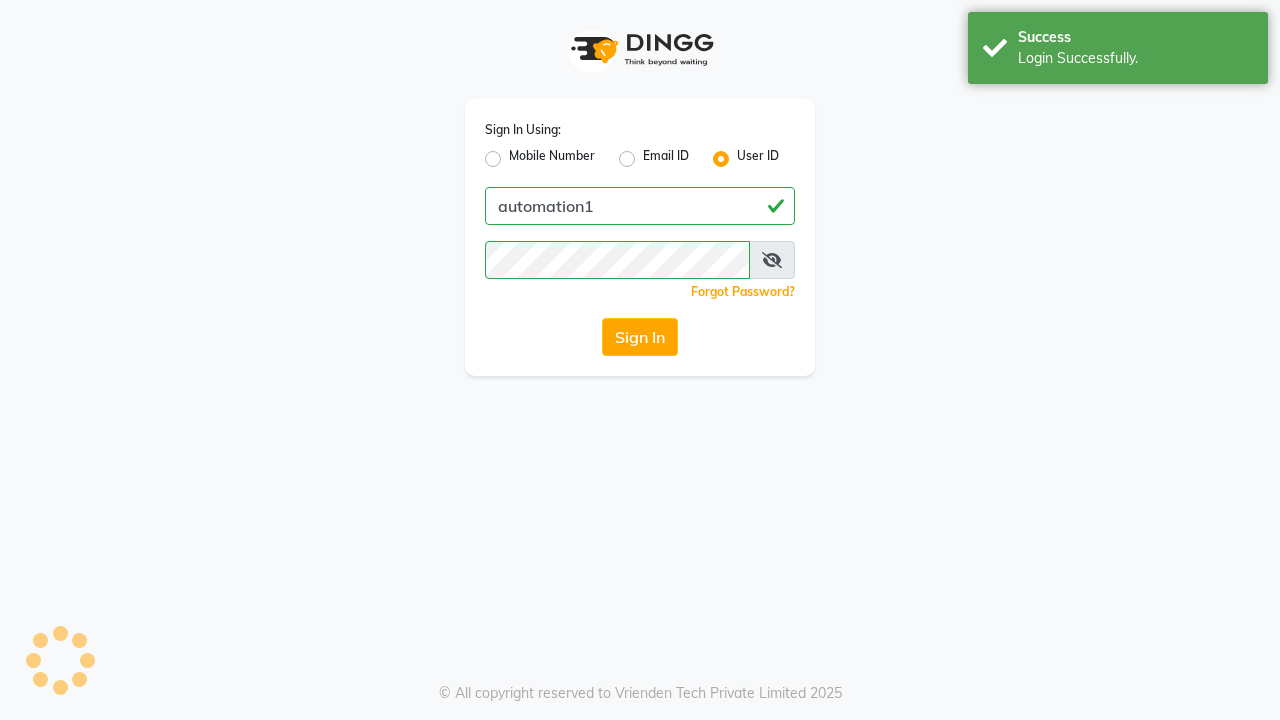 scroll, scrollTop: 0, scrollLeft: 0, axis: both 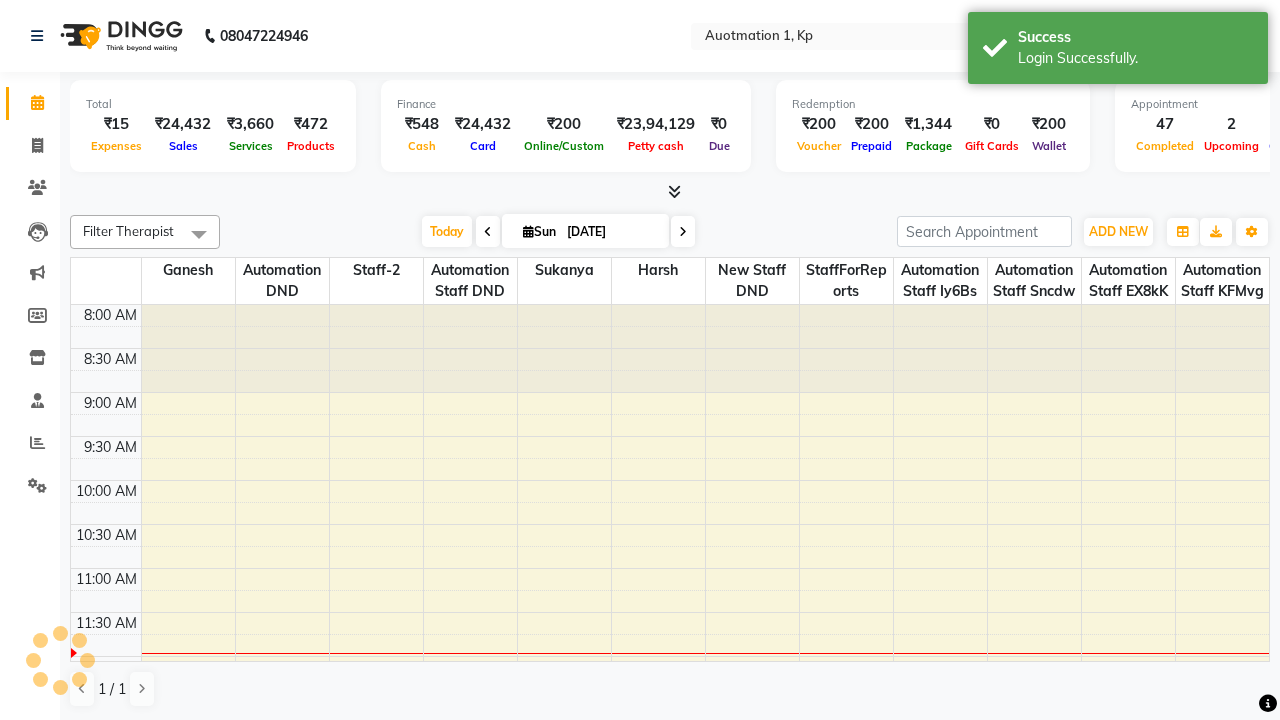 select on "en" 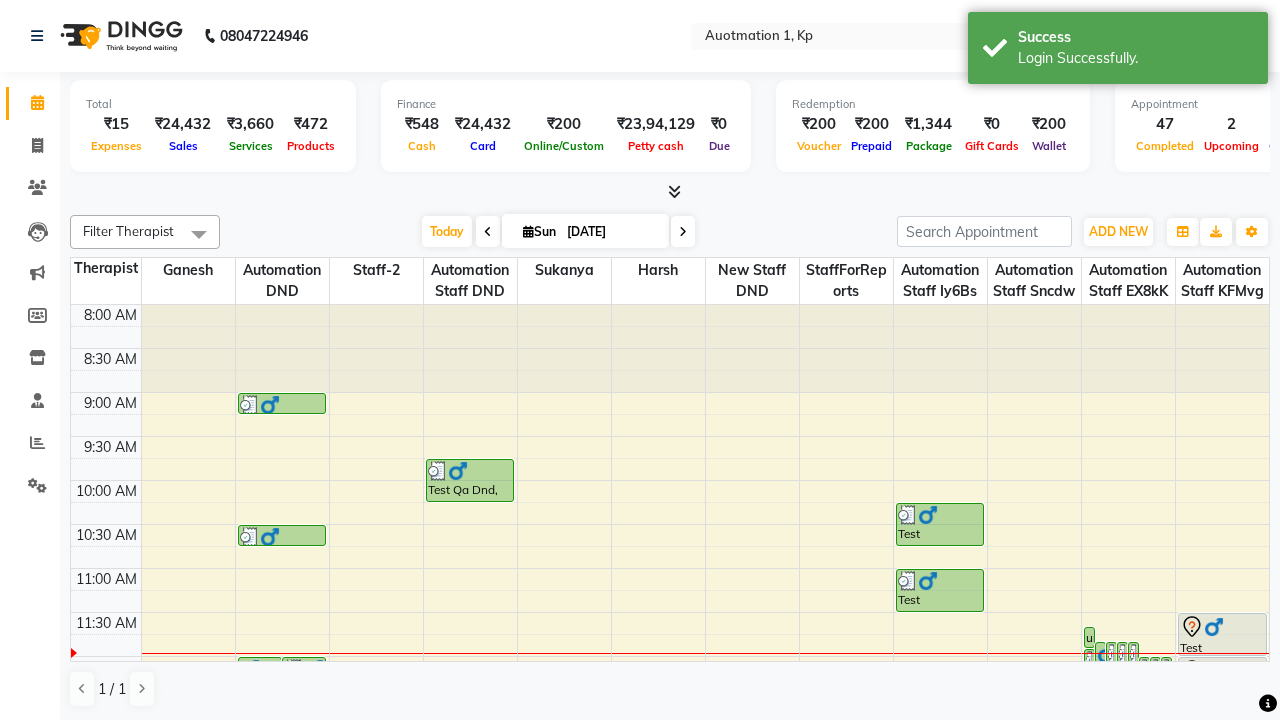 scroll, scrollTop: 0, scrollLeft: 0, axis: both 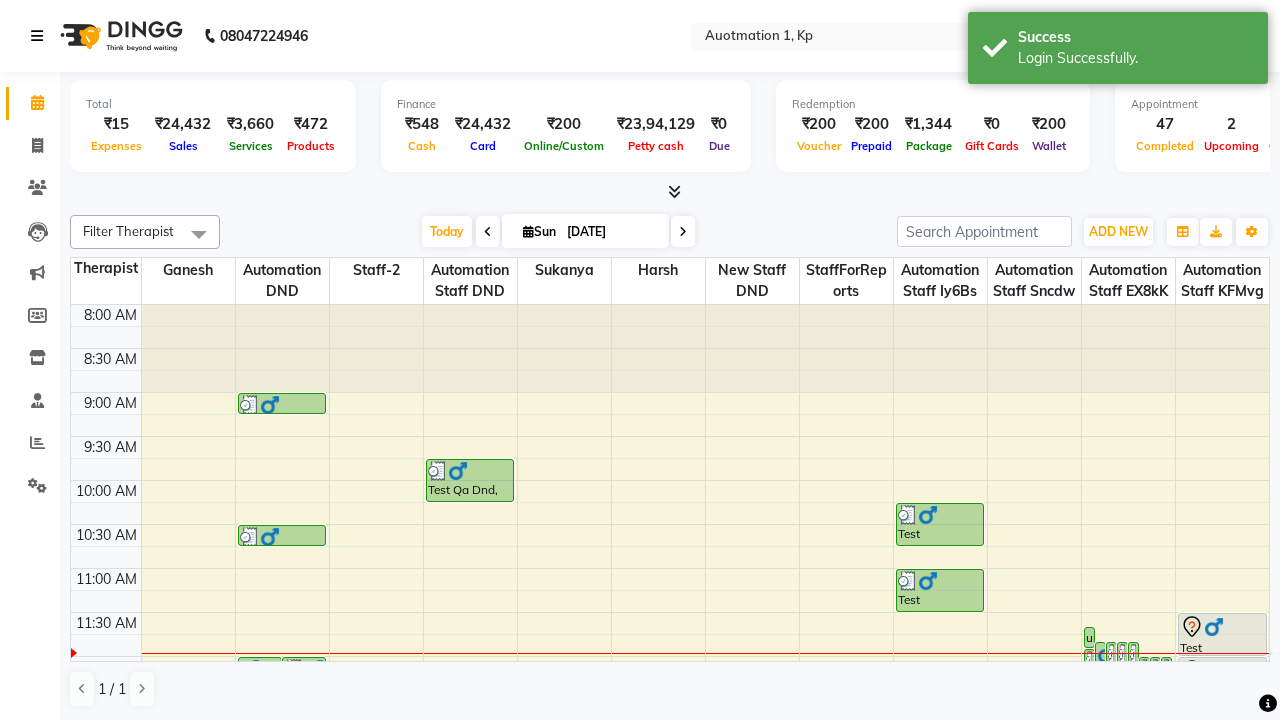 click at bounding box center (37, 36) 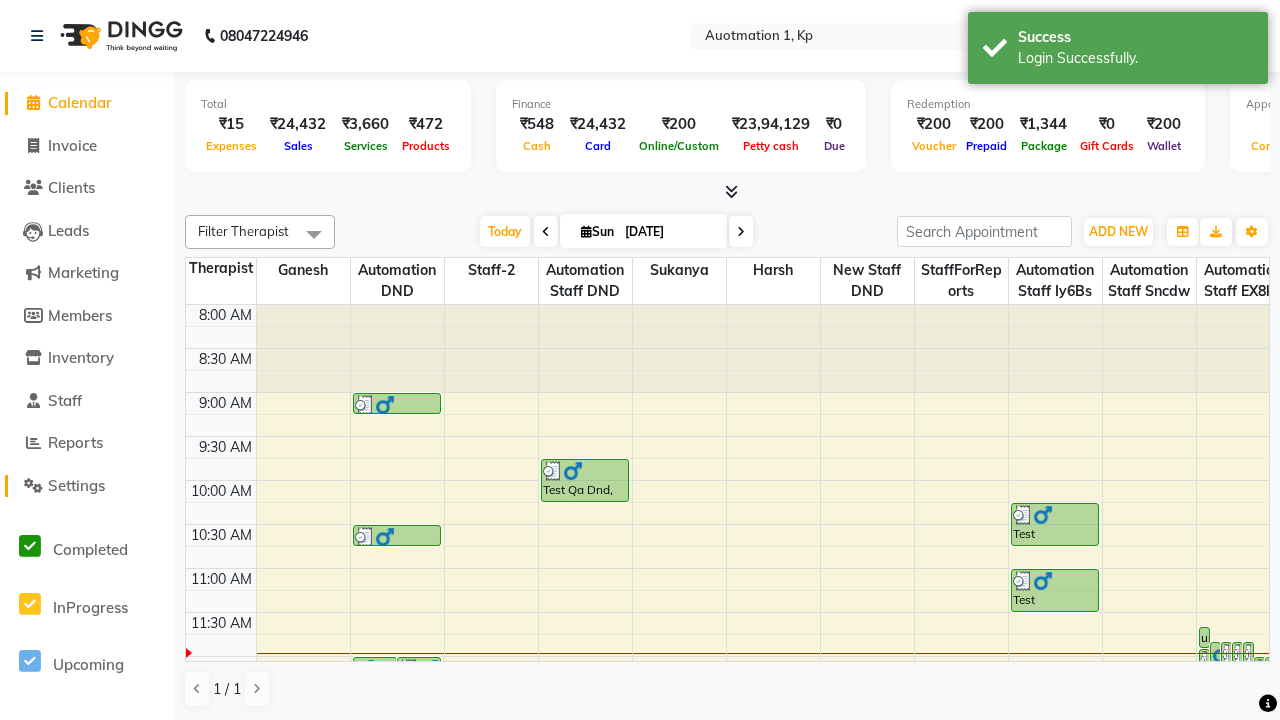 click on "Settings" 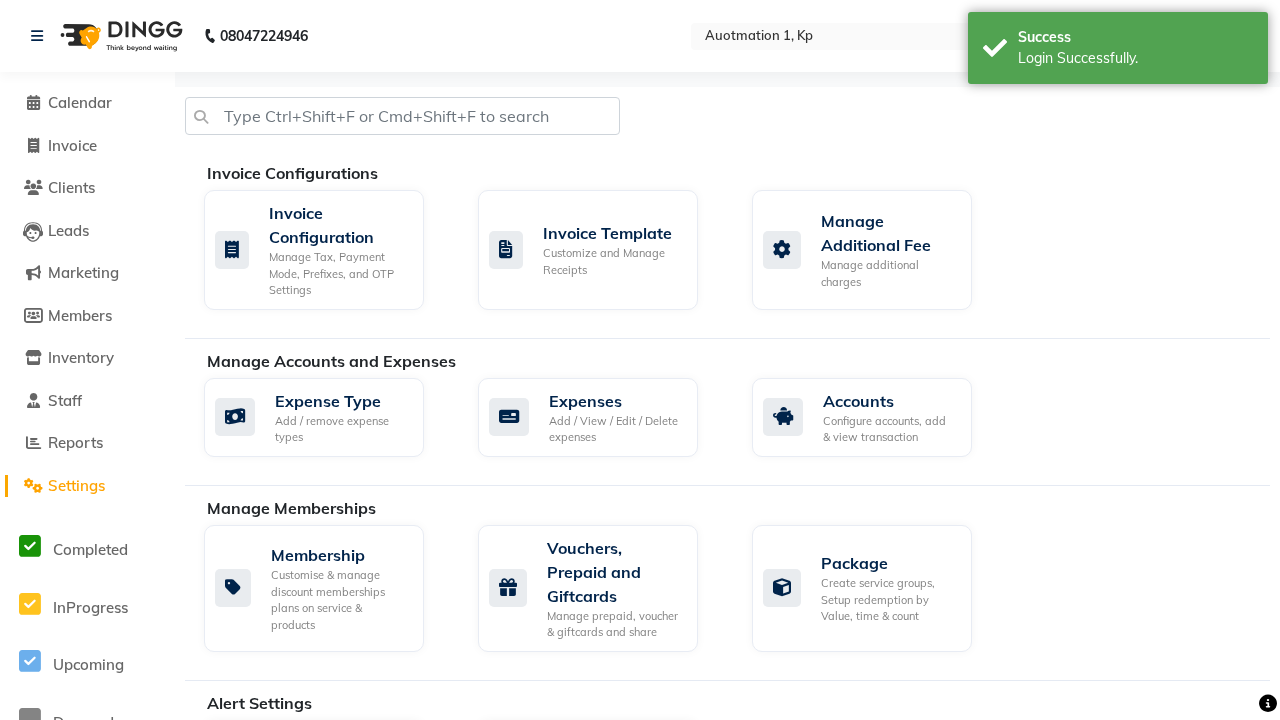 click on "Manage Services" 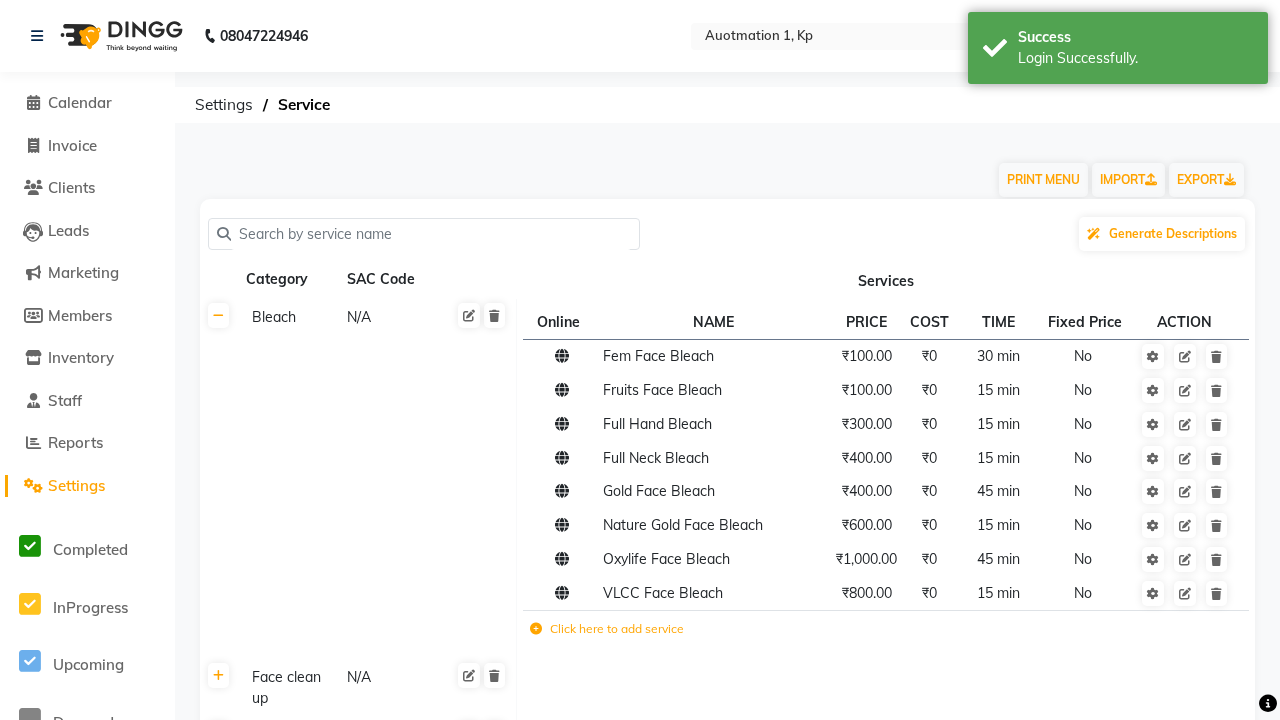 click on "Click here to add category." 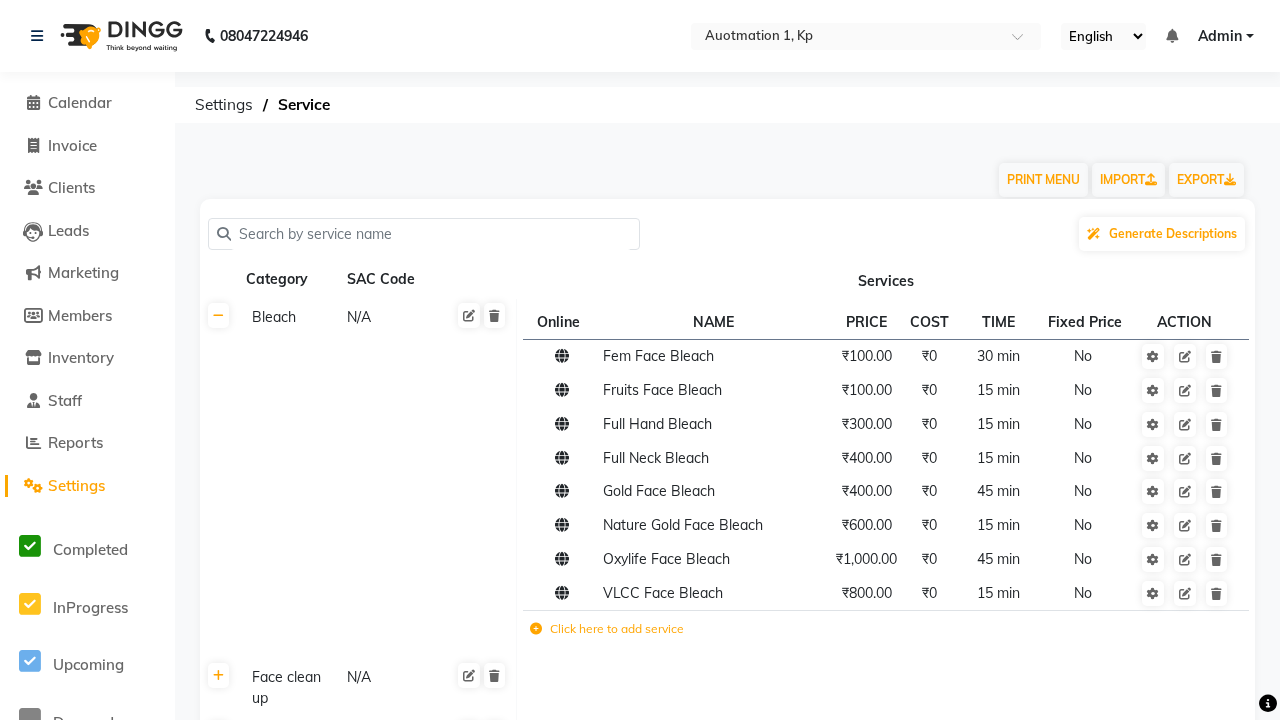 type on "Automation Category HSe9O" 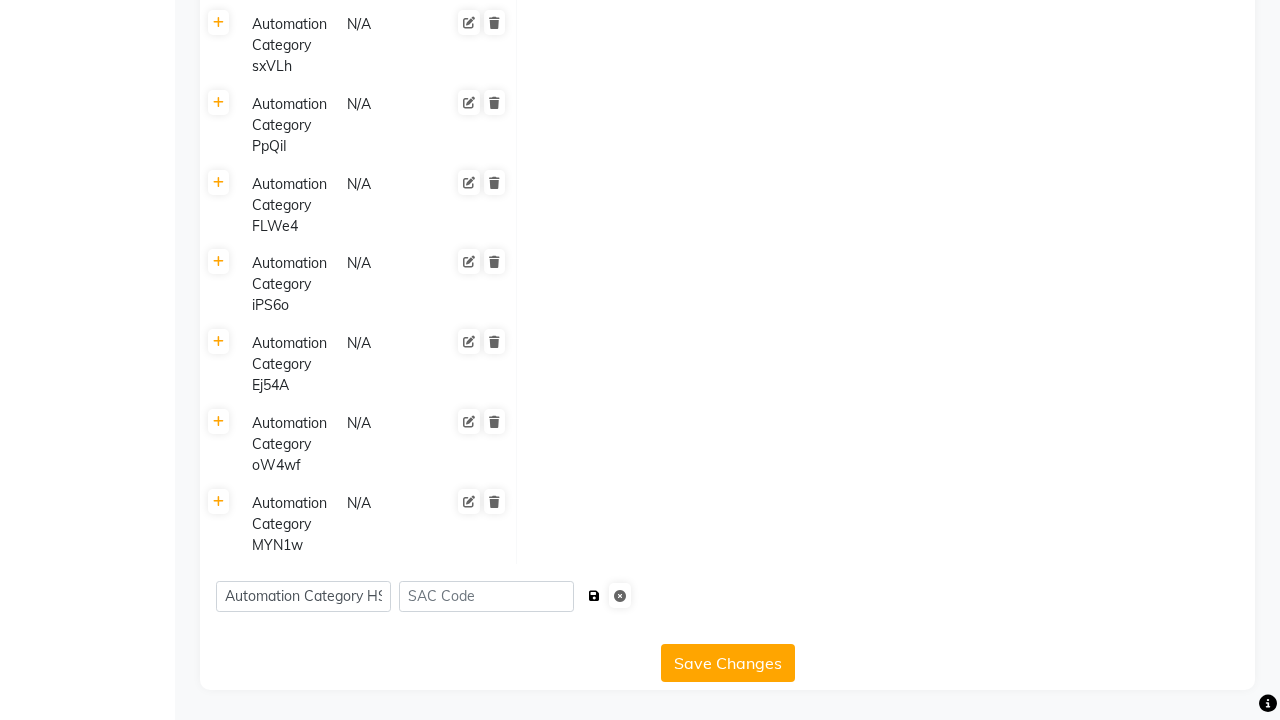 click at bounding box center (594, 596) 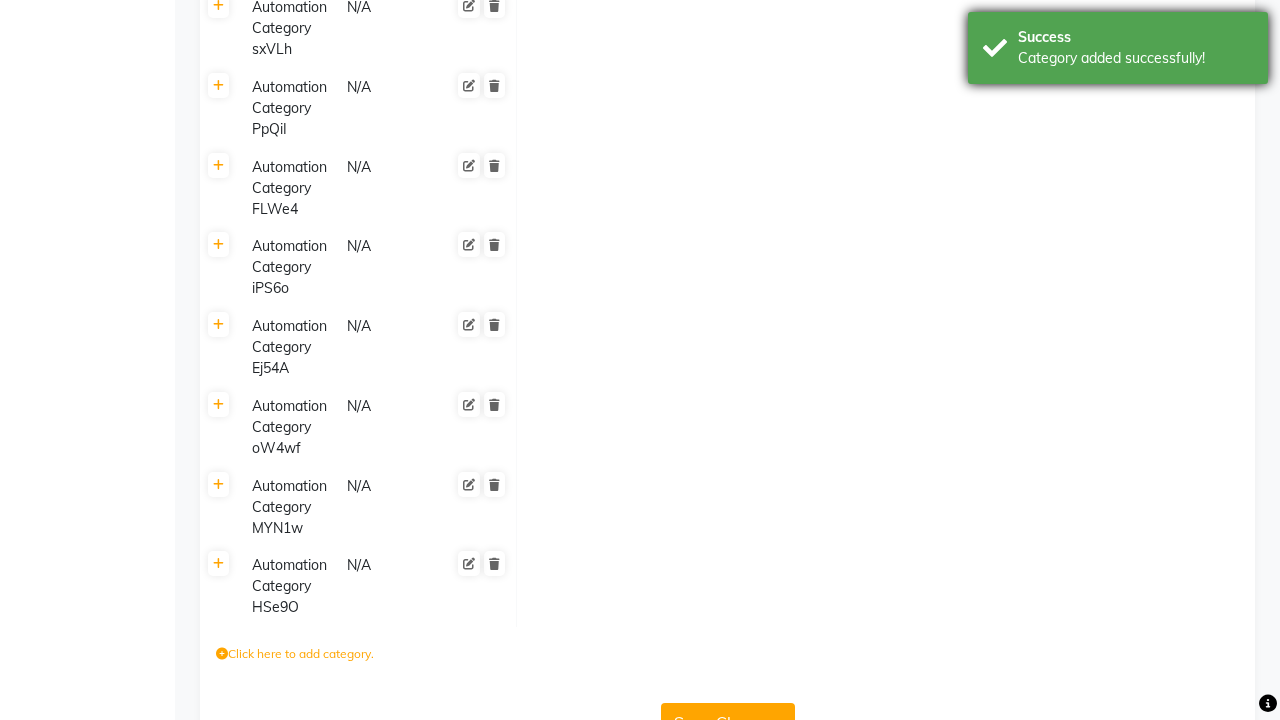 click on "Category added successfully!" at bounding box center [1135, 58] 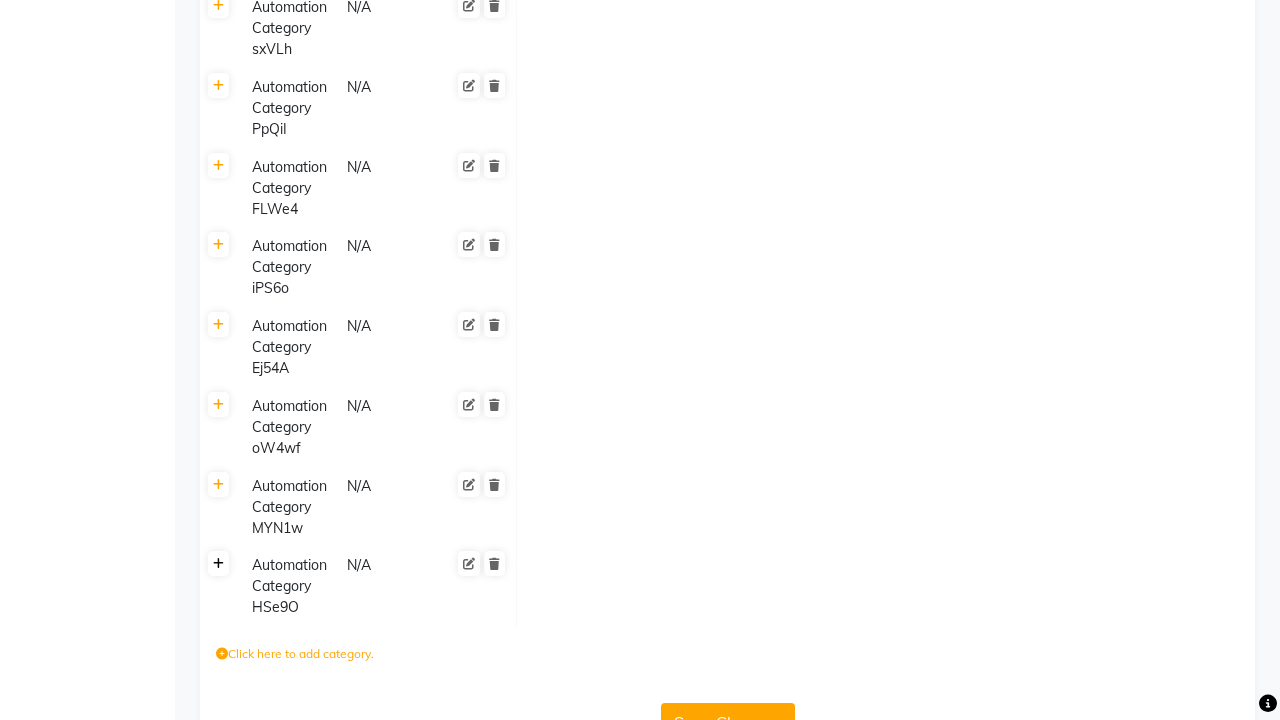 click 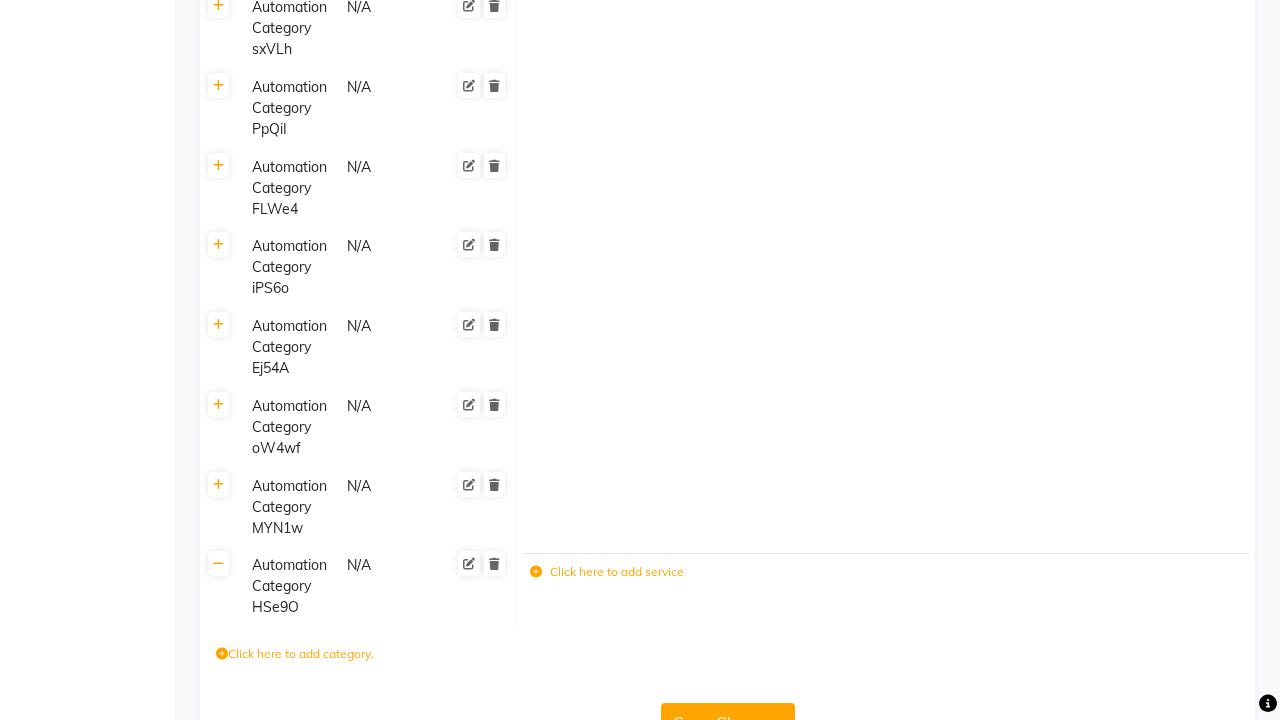 click 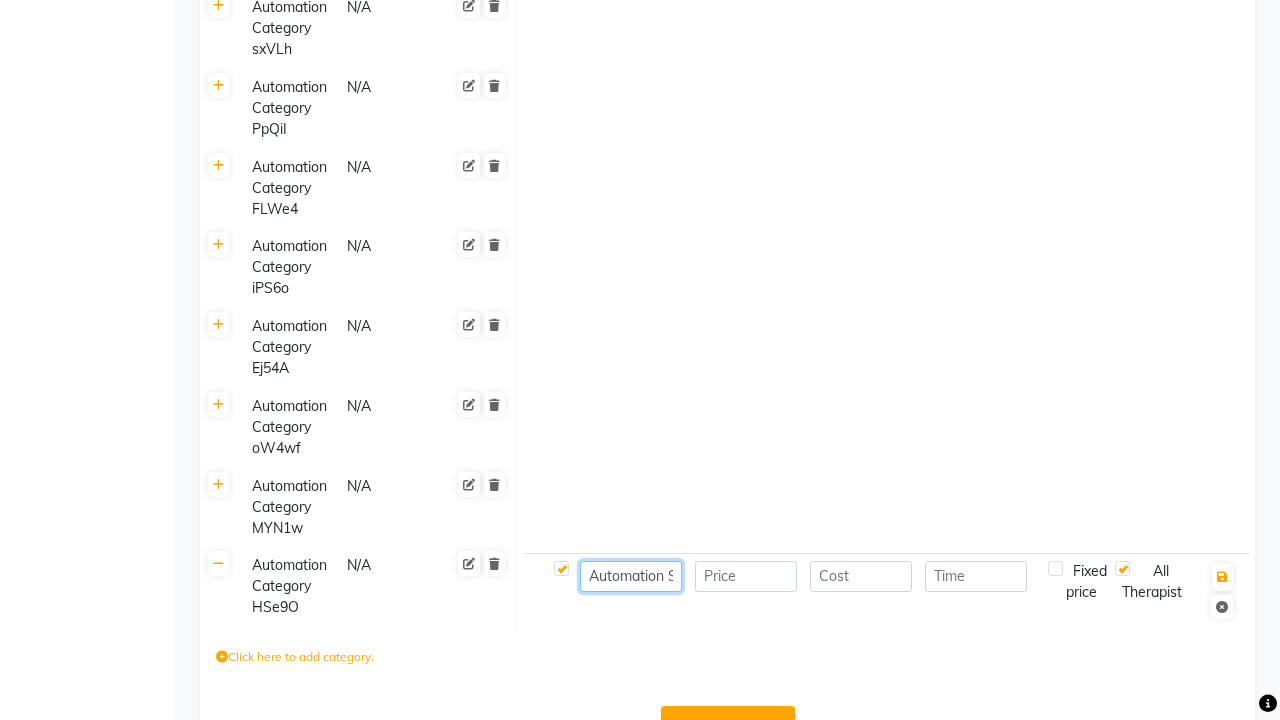 type on "Automation Service- W6xts" 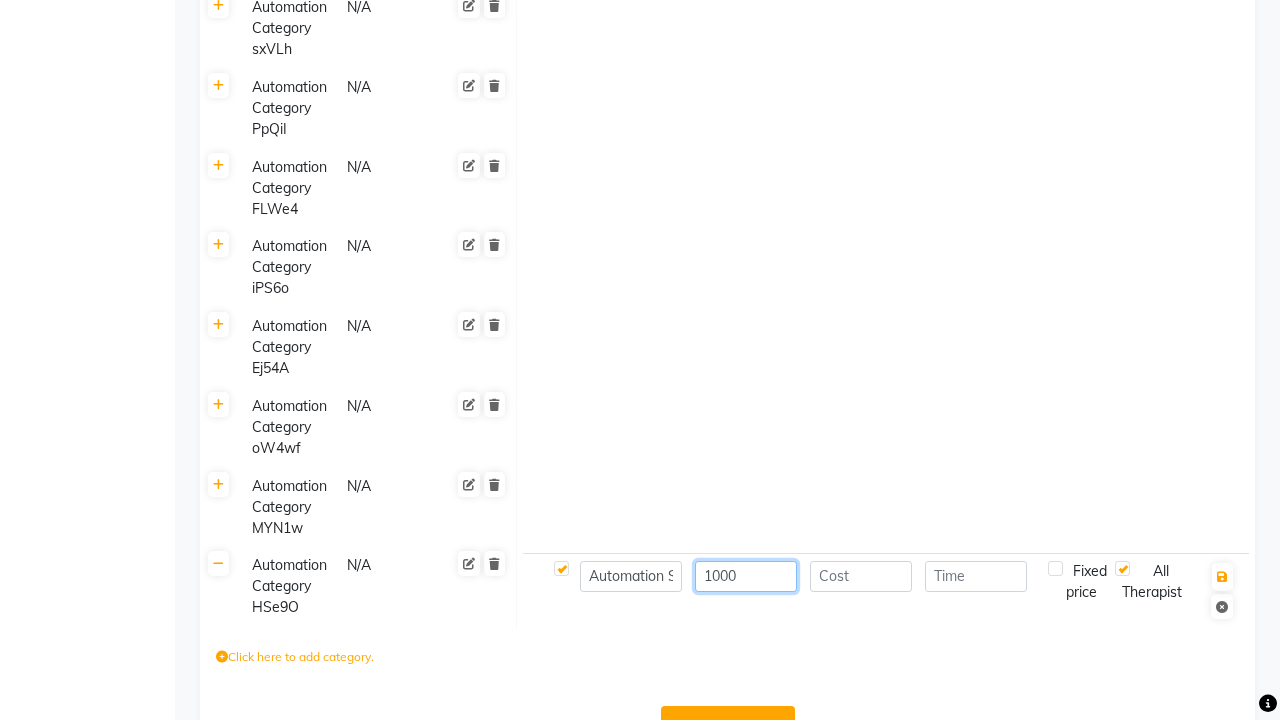 type on "1000" 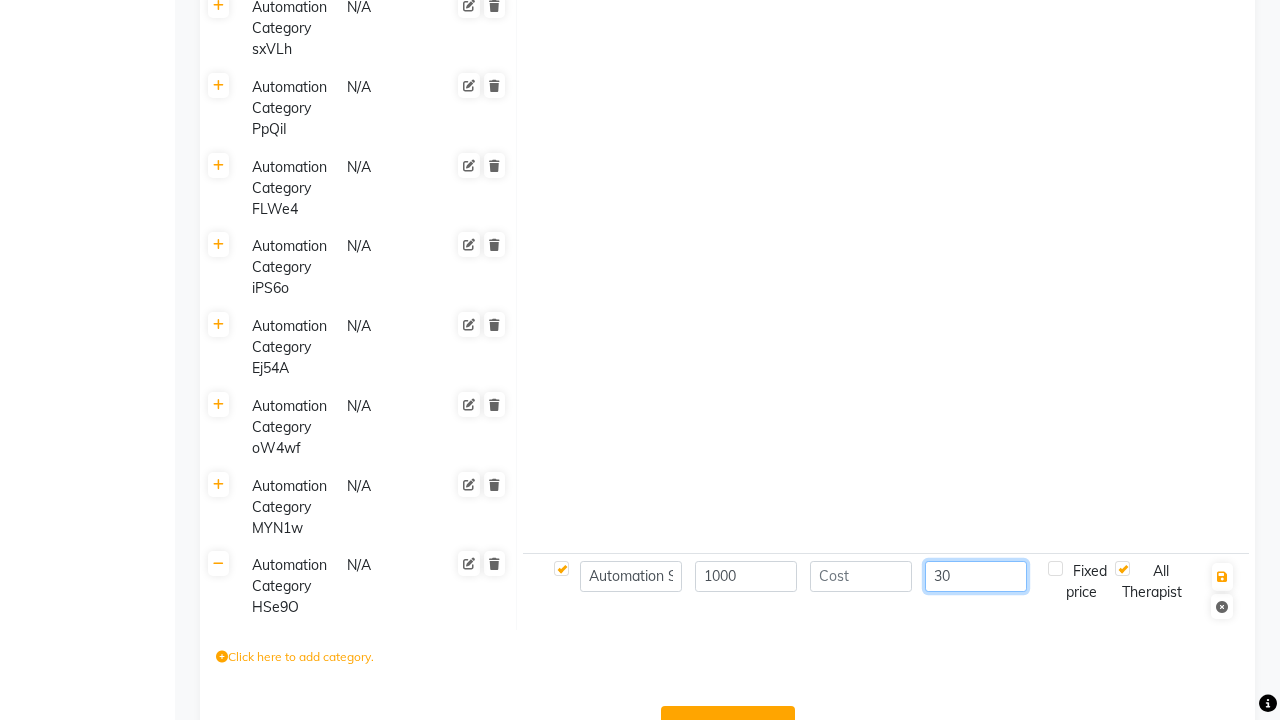scroll, scrollTop: 0, scrollLeft: 0, axis: both 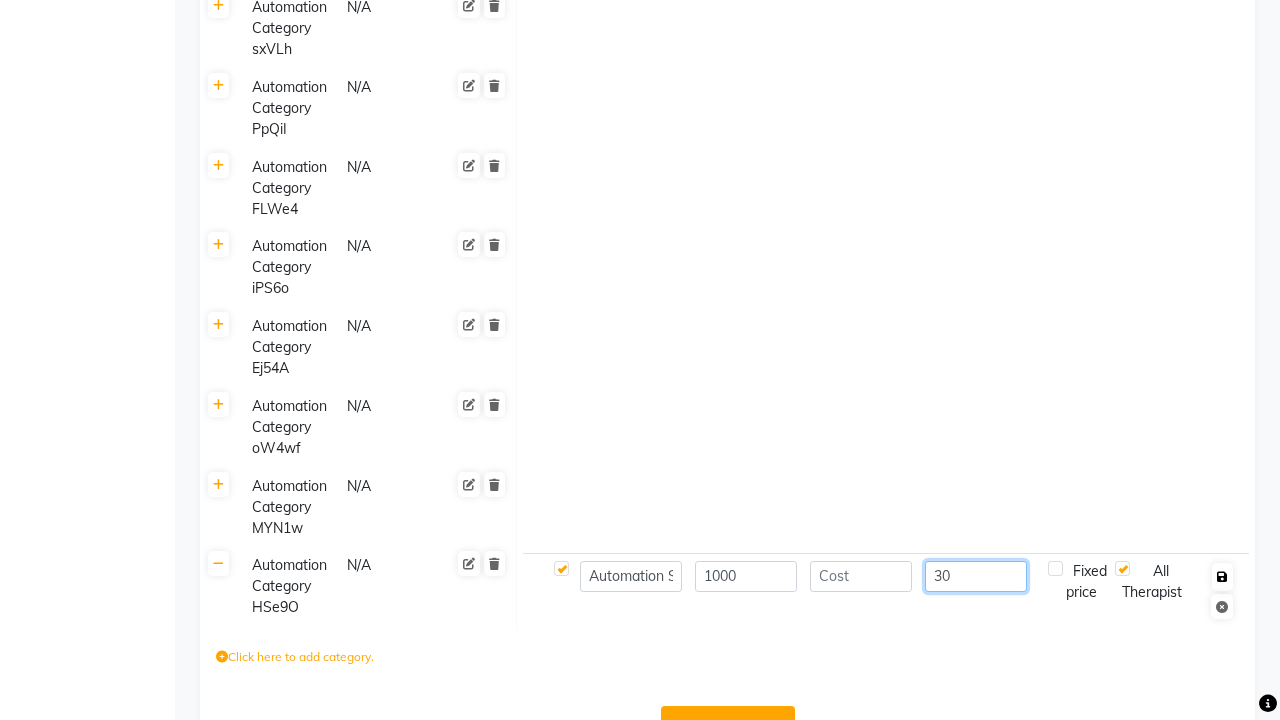 type on "30" 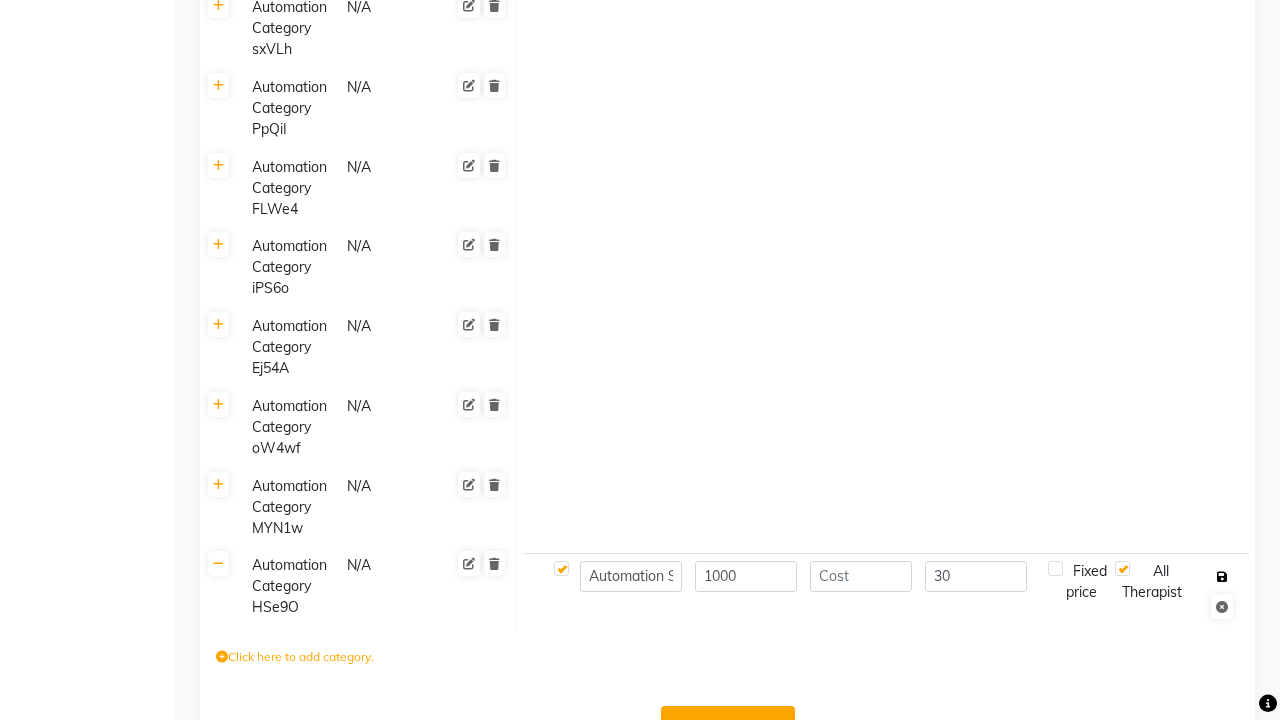 click at bounding box center (1222, 577) 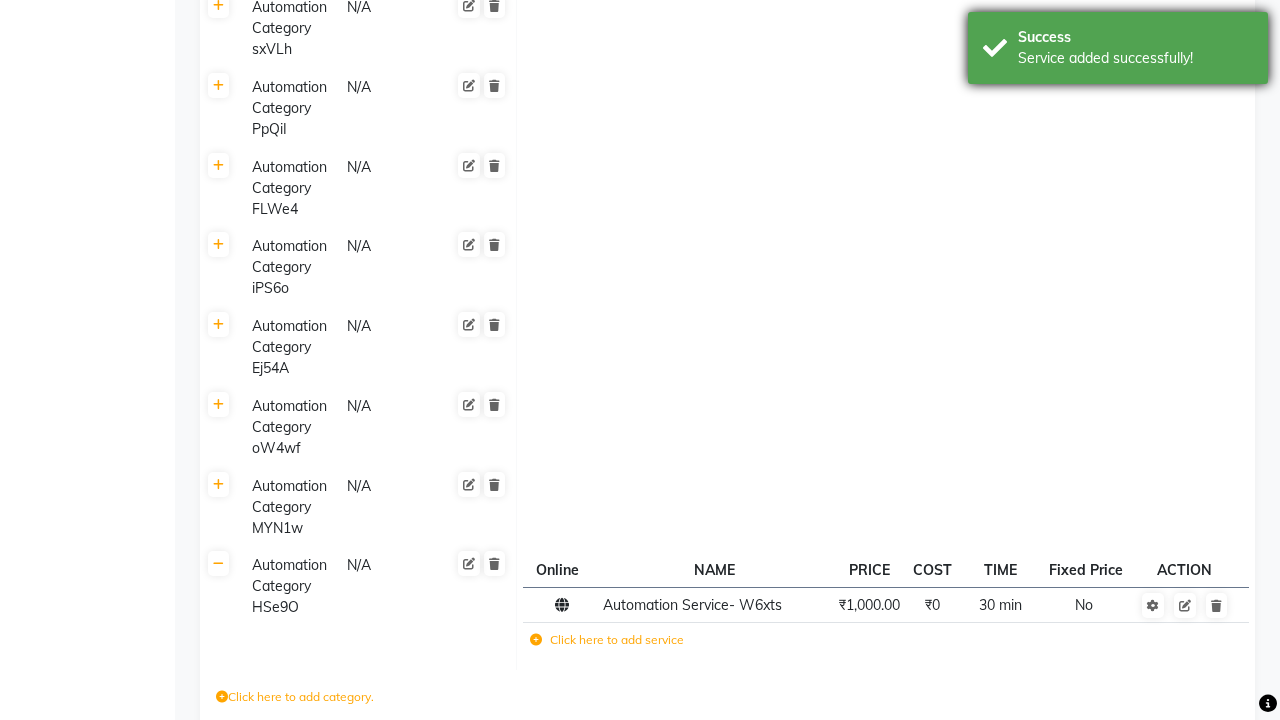 click on "Service added successfully!" at bounding box center [1135, 58] 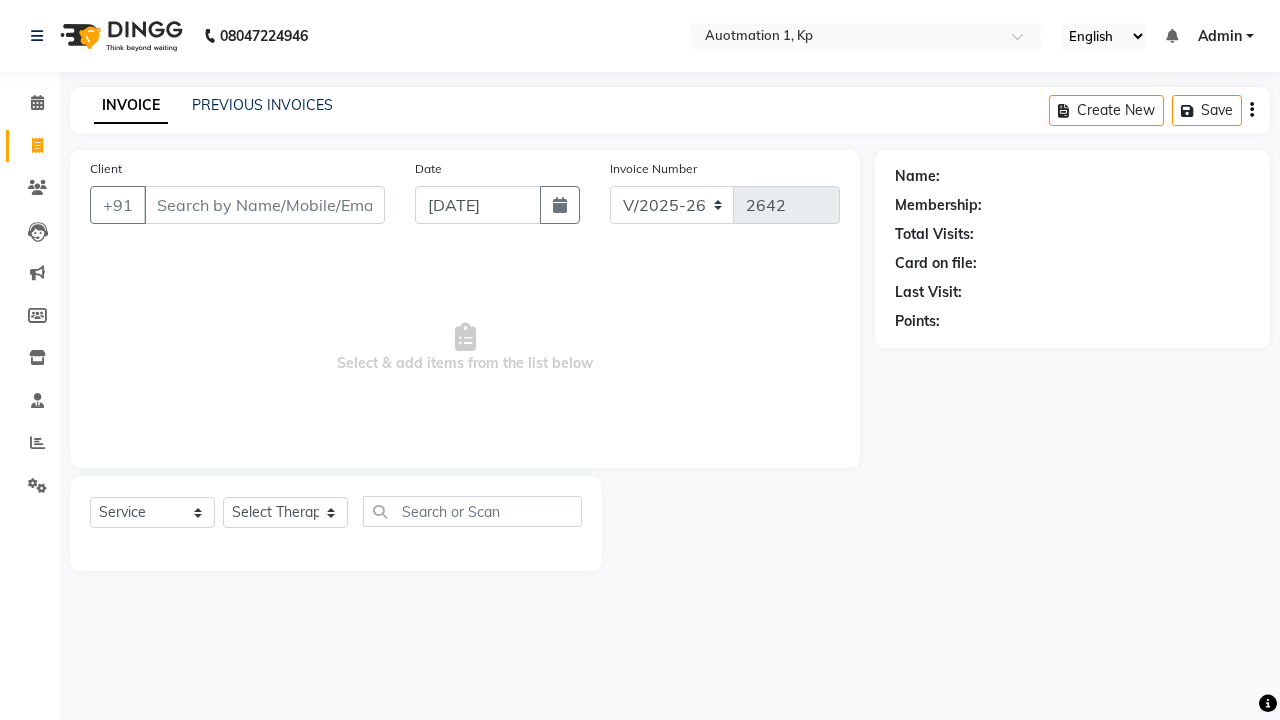 select on "150" 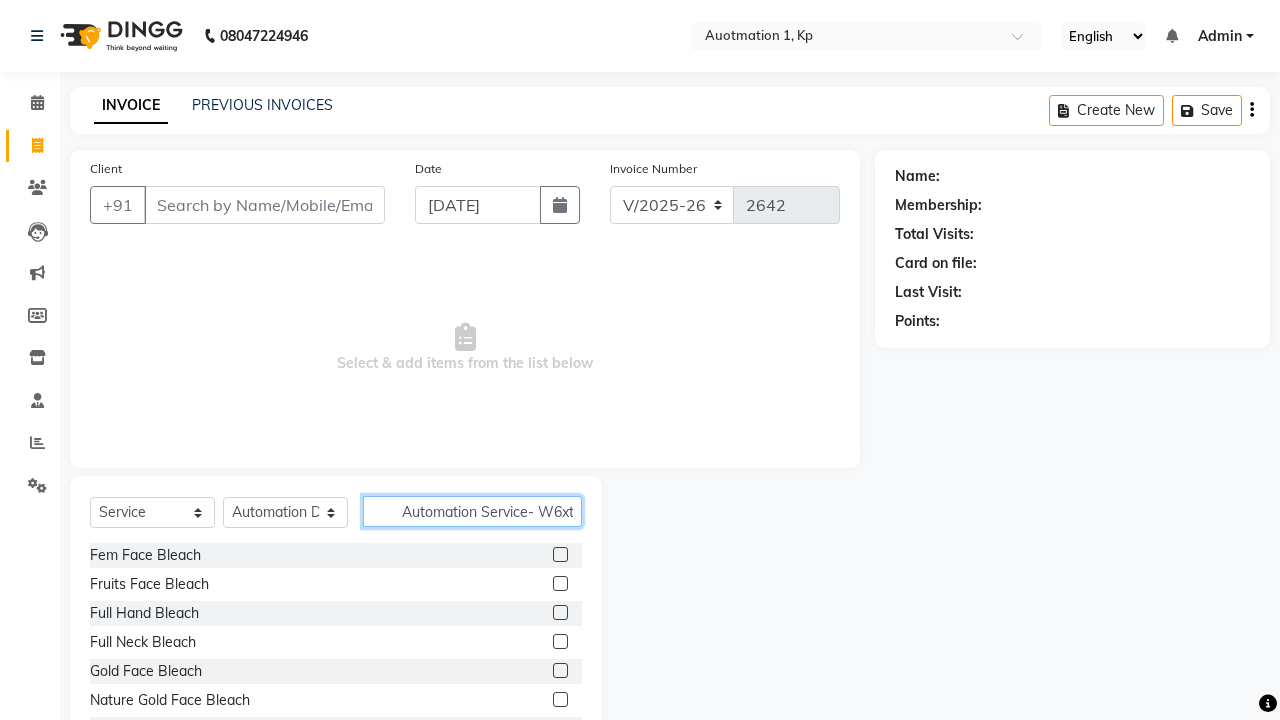 scroll, scrollTop: 0, scrollLeft: 8, axis: horizontal 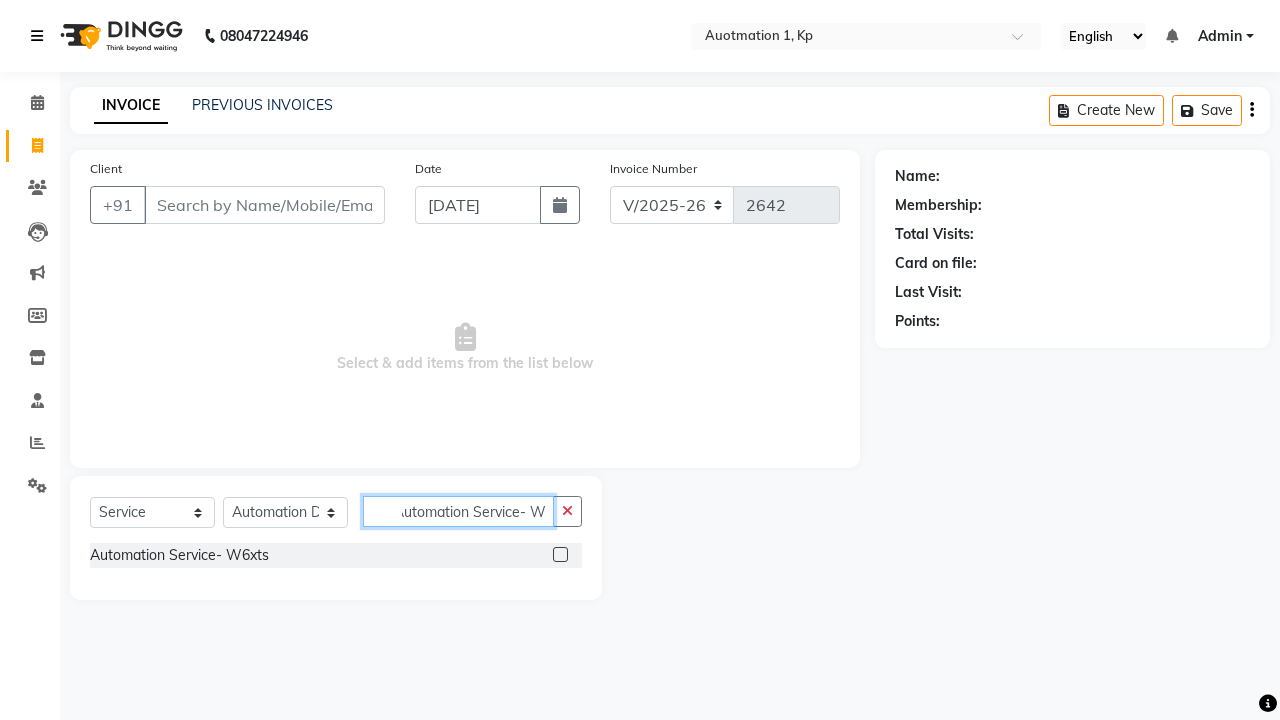 type on "Automation Service- W6xts" 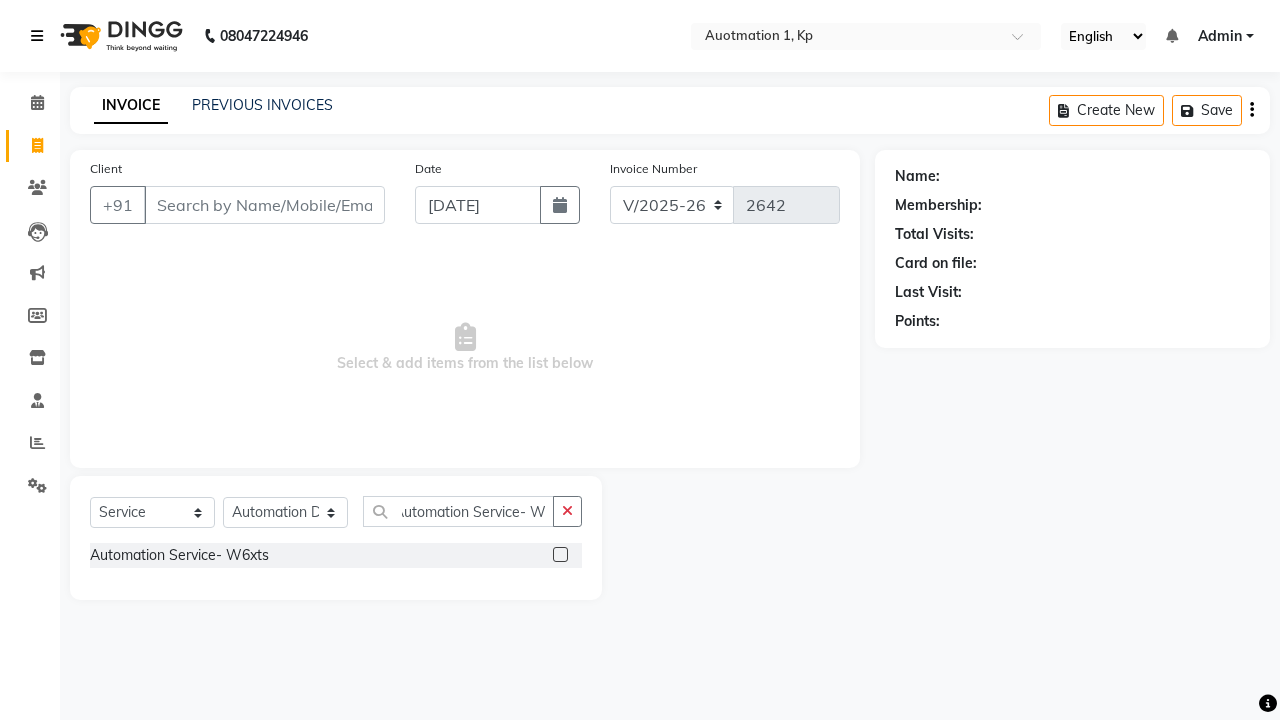 click at bounding box center [37, 36] 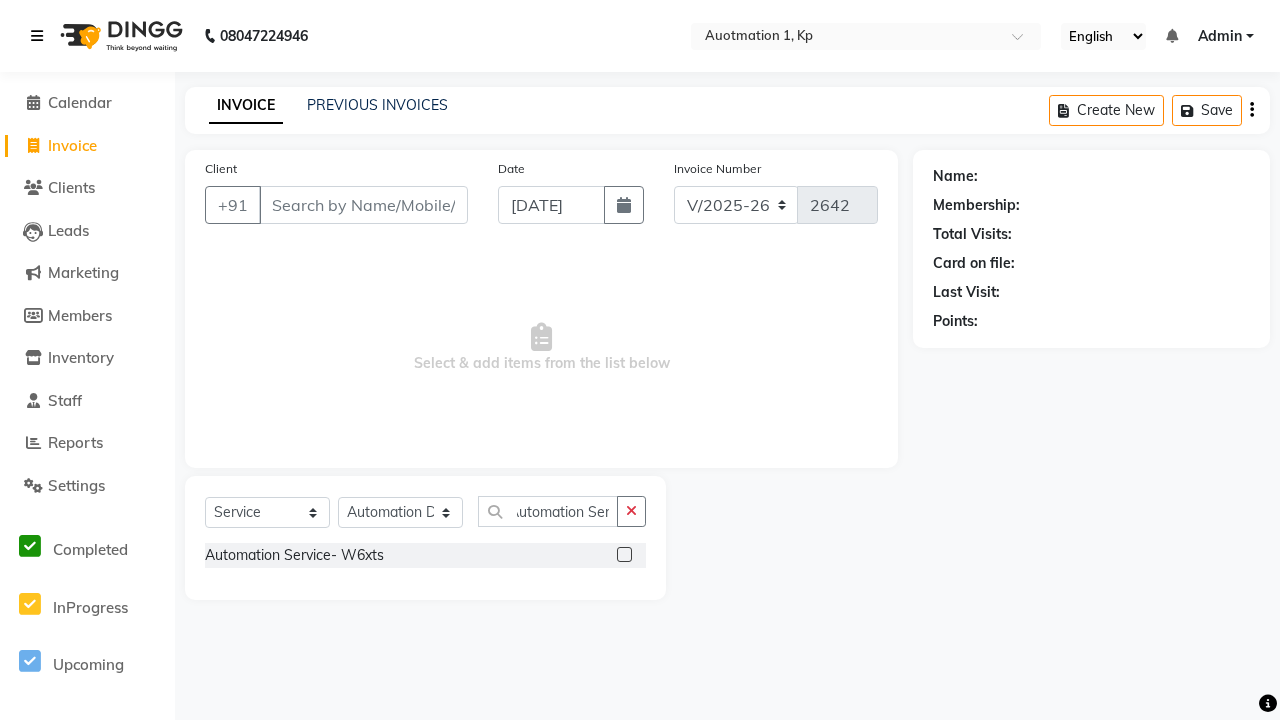 scroll, scrollTop: 0, scrollLeft: 0, axis: both 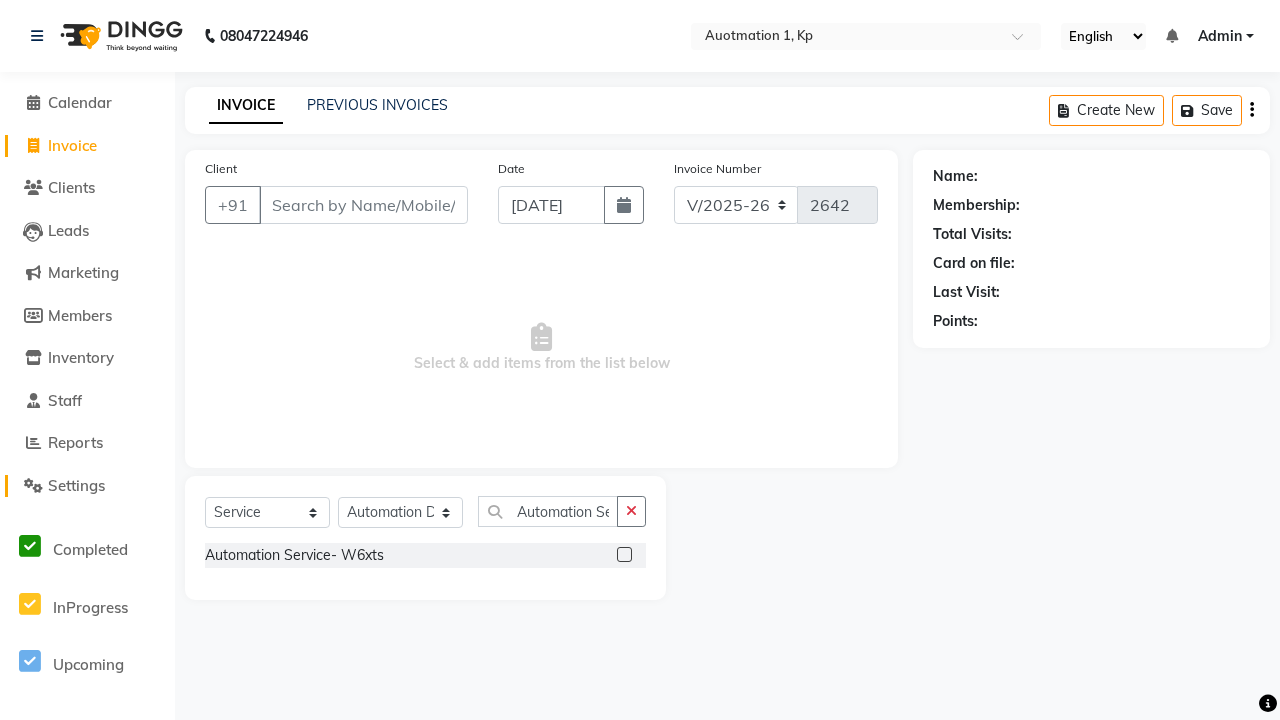 click on "Settings" 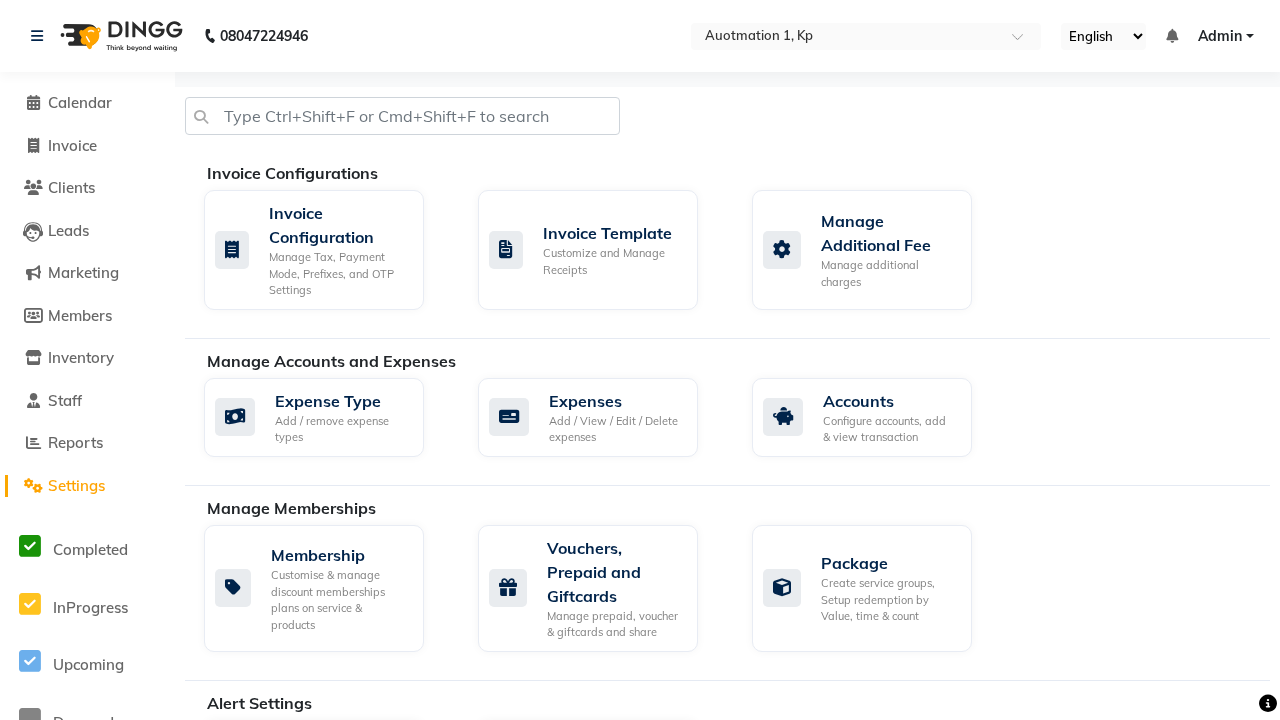 click on "Manage Services" 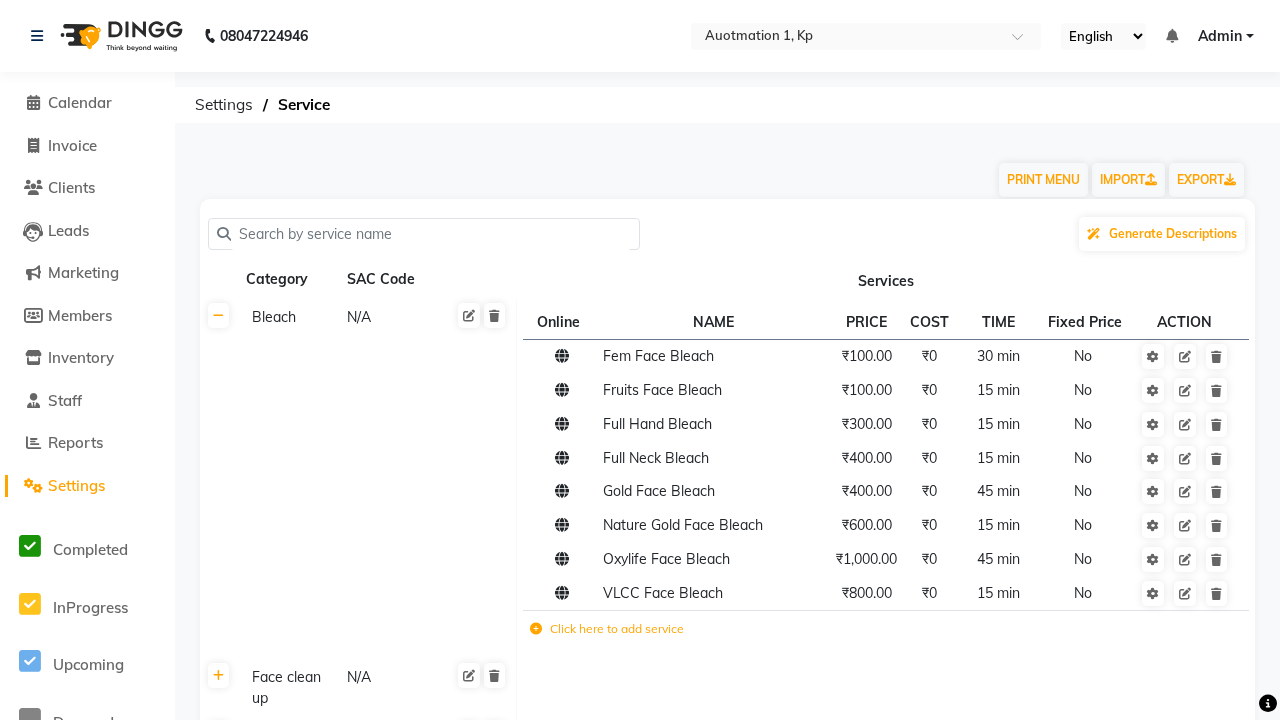 click 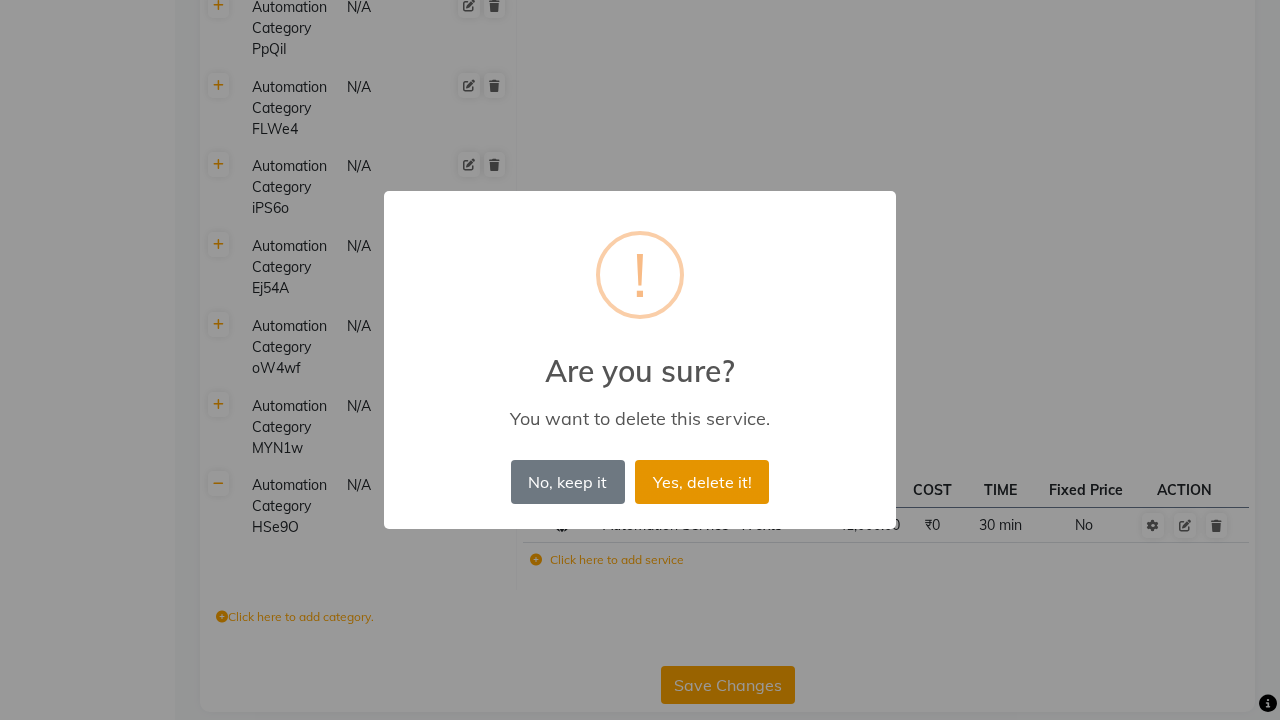 click on "Yes, delete it!" at bounding box center [702, 482] 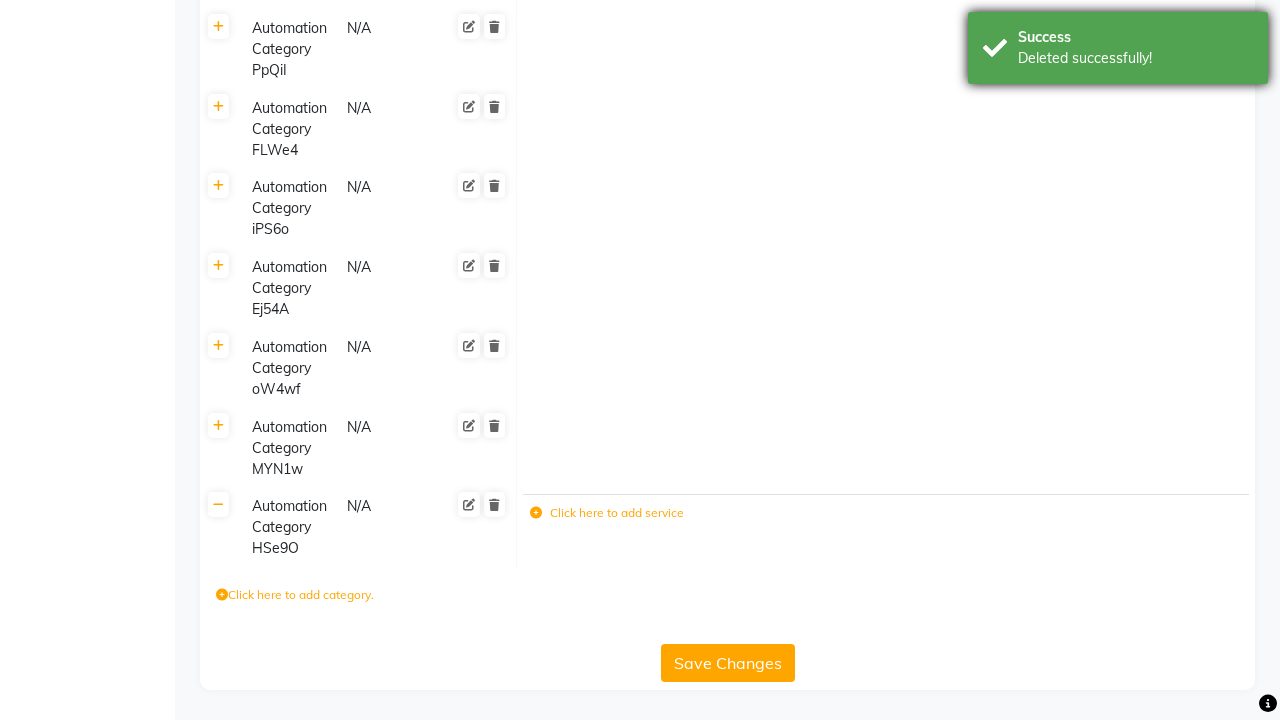 click on "Deleted successfully!" at bounding box center (1135, 58) 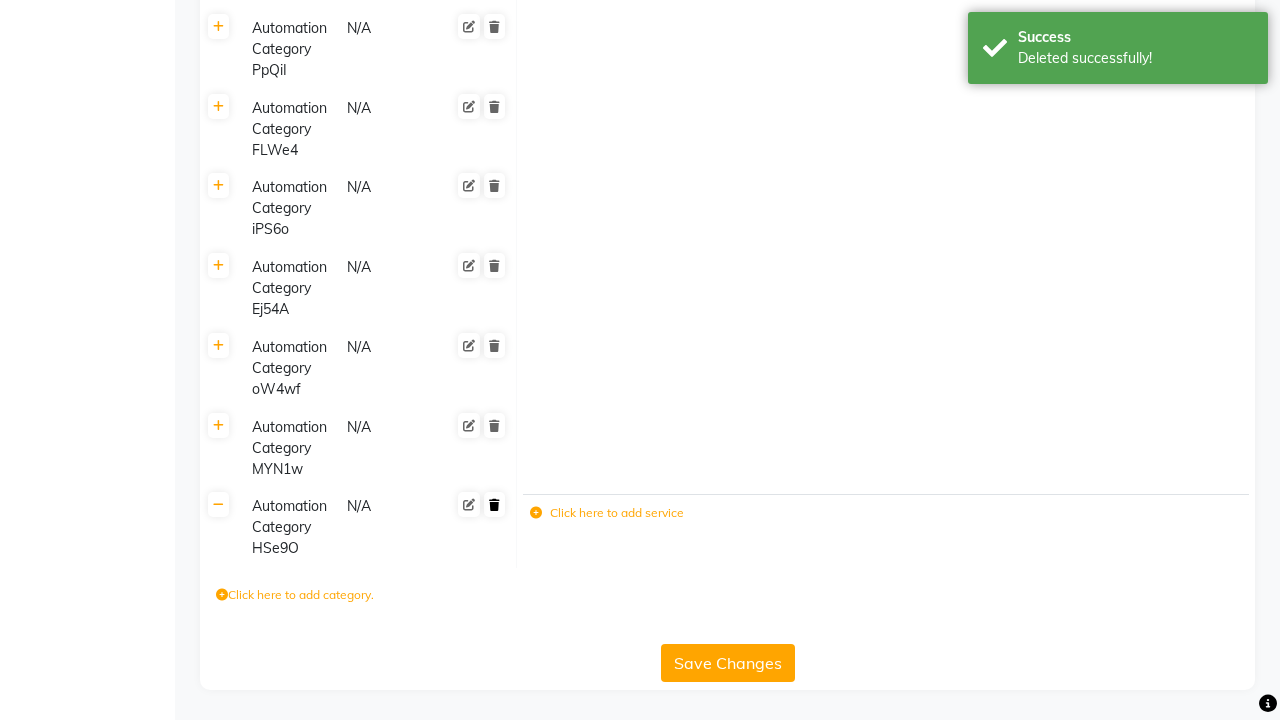 click 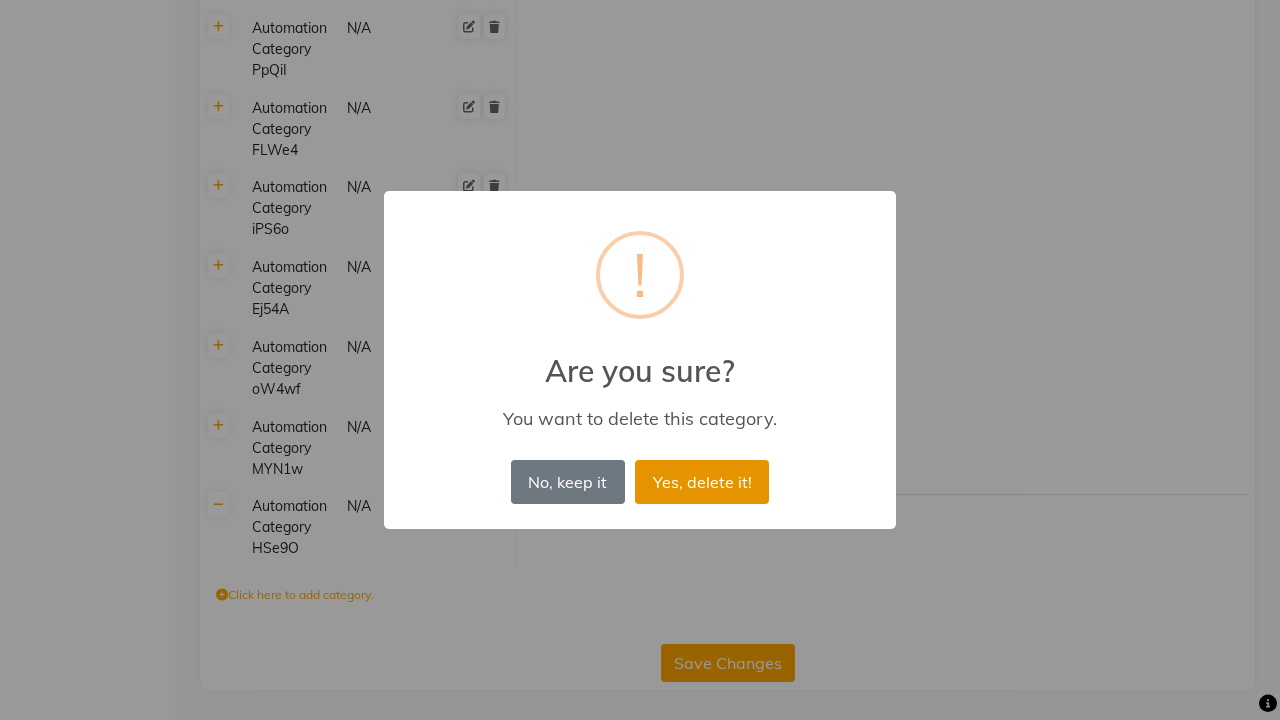 click on "Yes, delete it!" at bounding box center (702, 482) 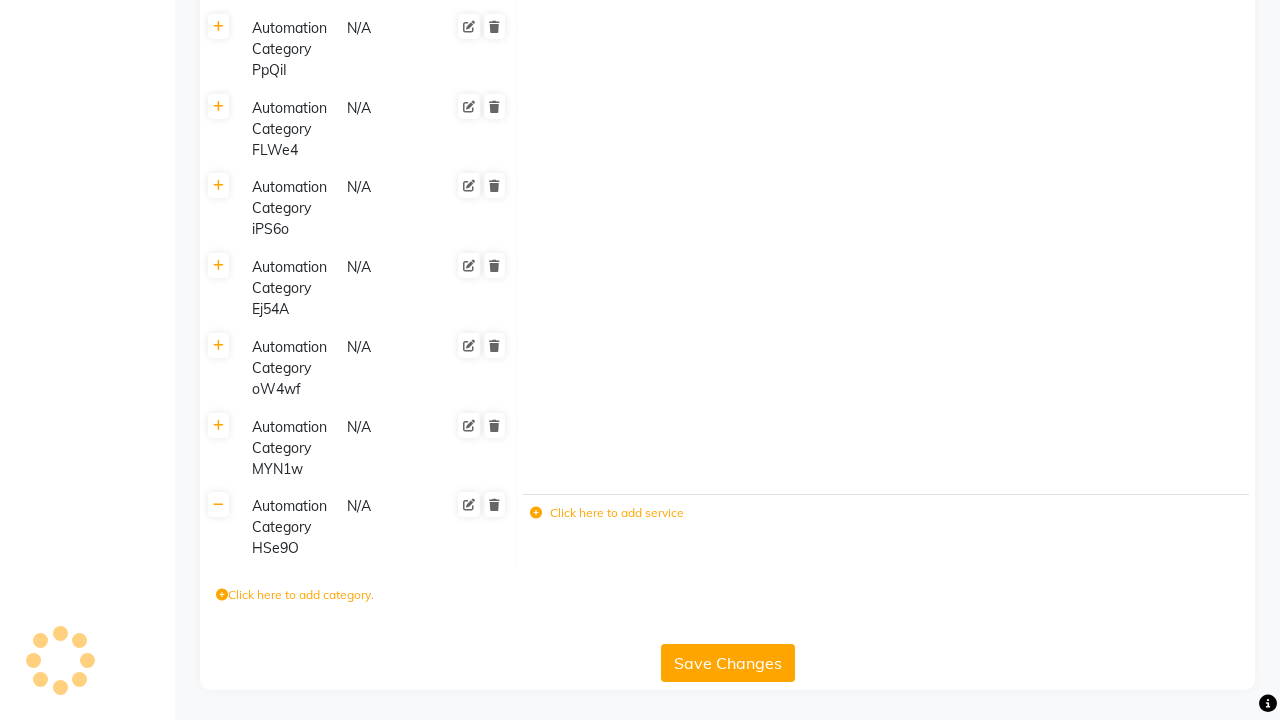 scroll, scrollTop: 2068, scrollLeft: 0, axis: vertical 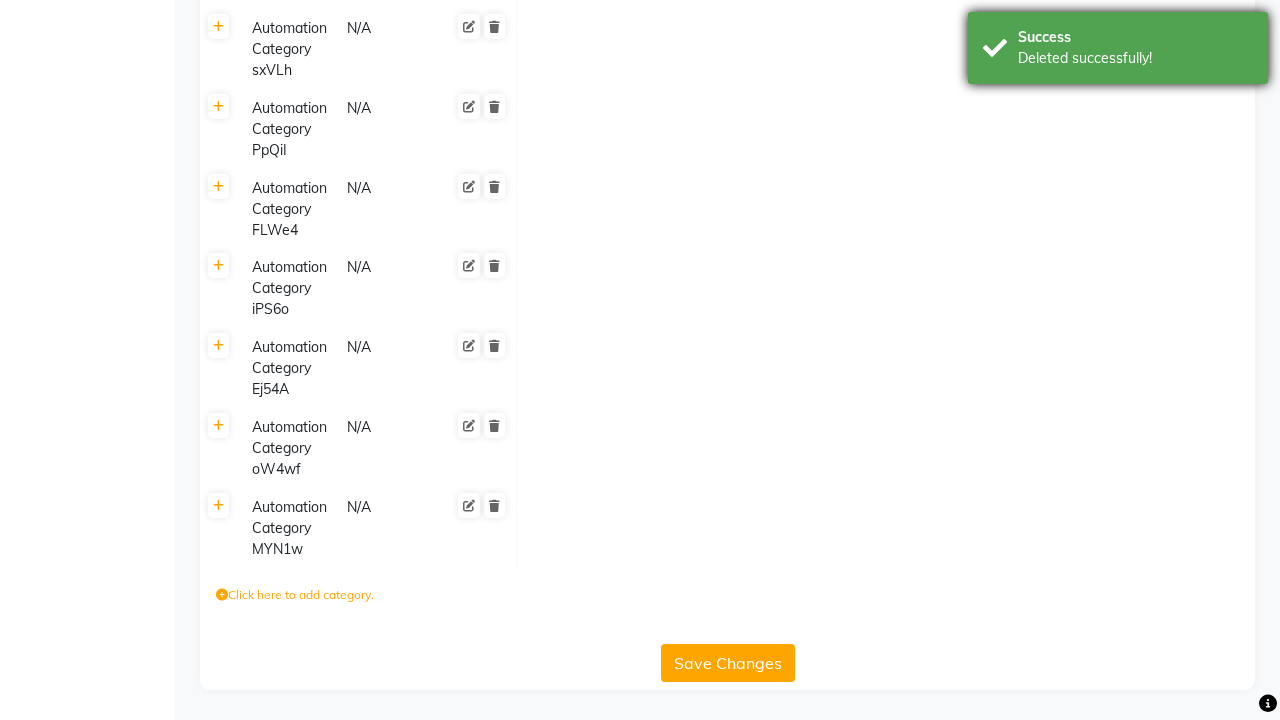 click on "Deleted successfully!" at bounding box center [1135, 58] 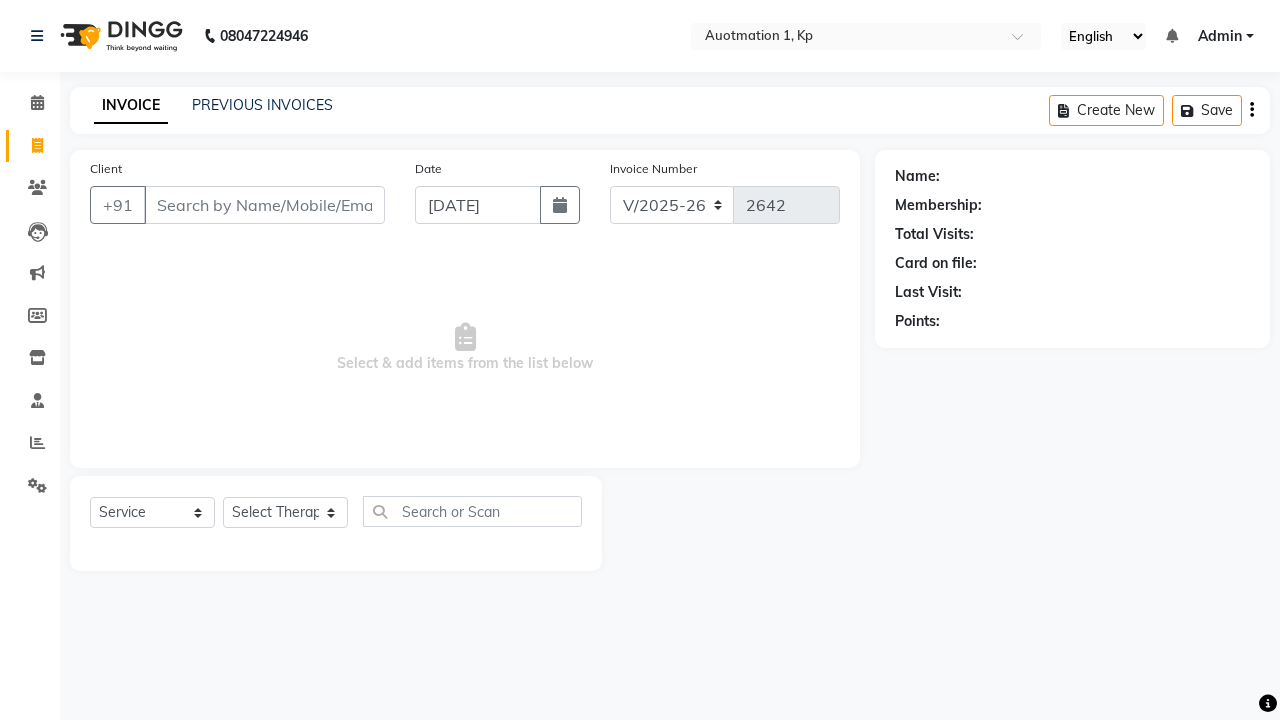 select on "150" 